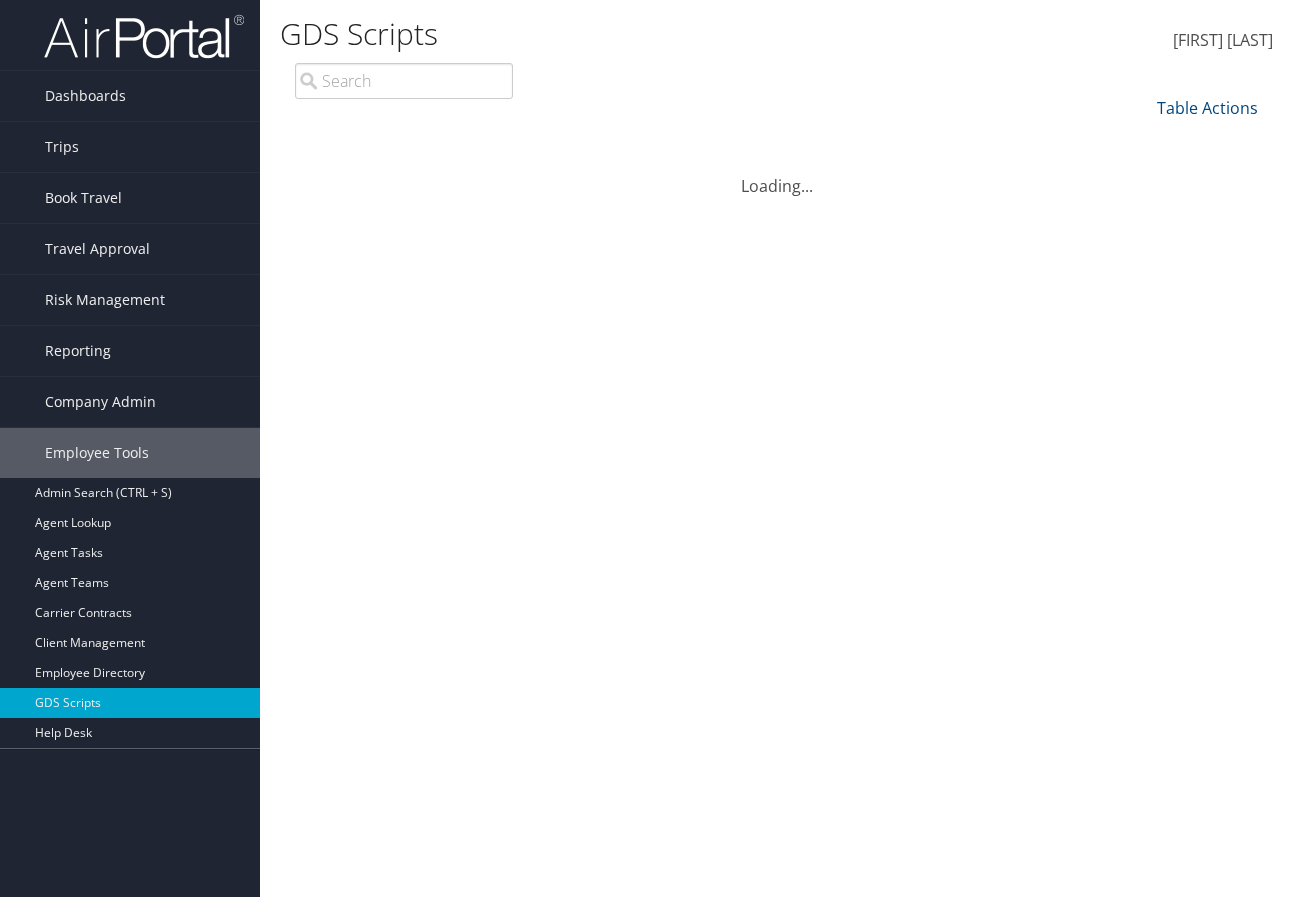scroll, scrollTop: 0, scrollLeft: 0, axis: both 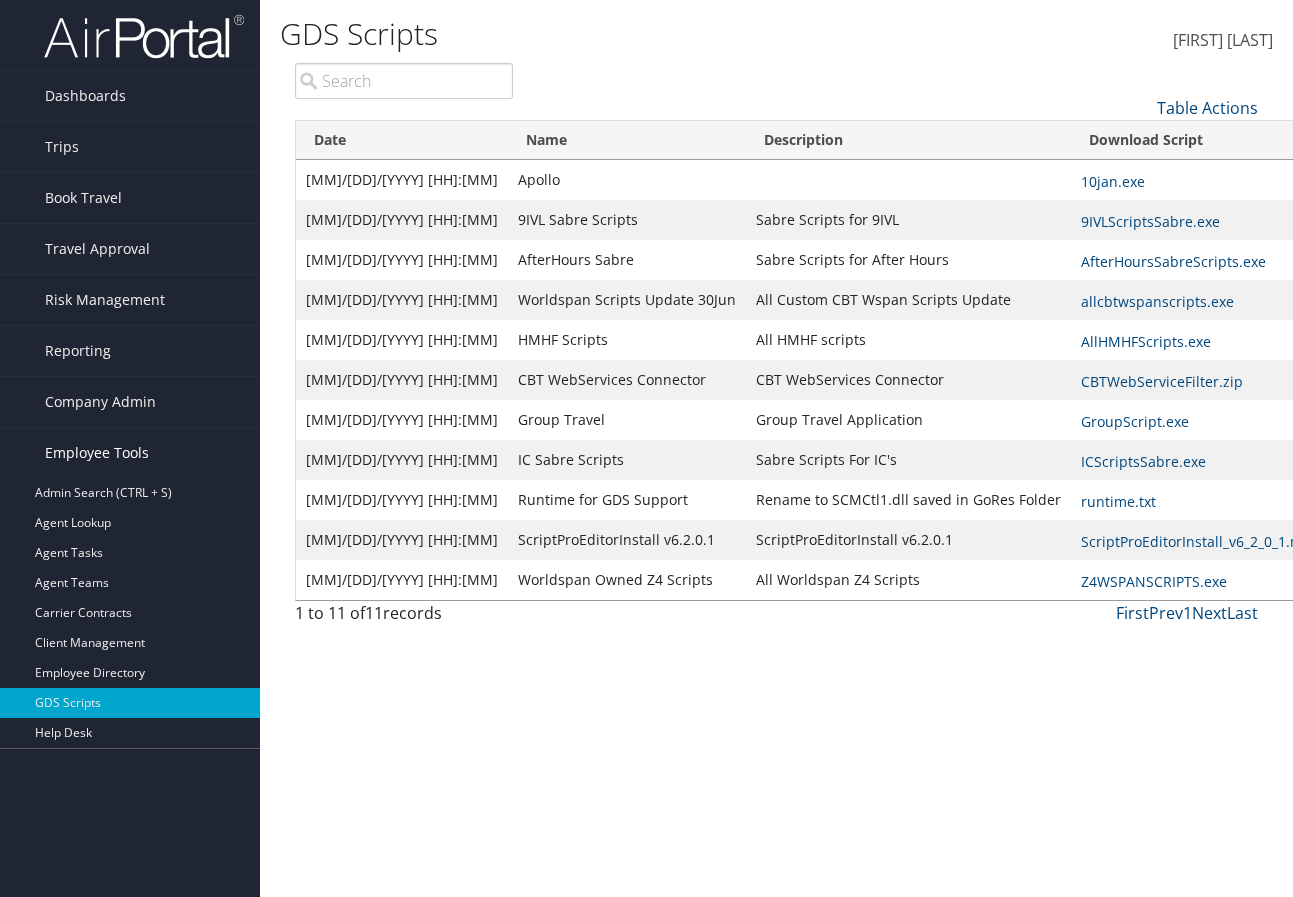 click on "Employee Tools" at bounding box center [97, 453] 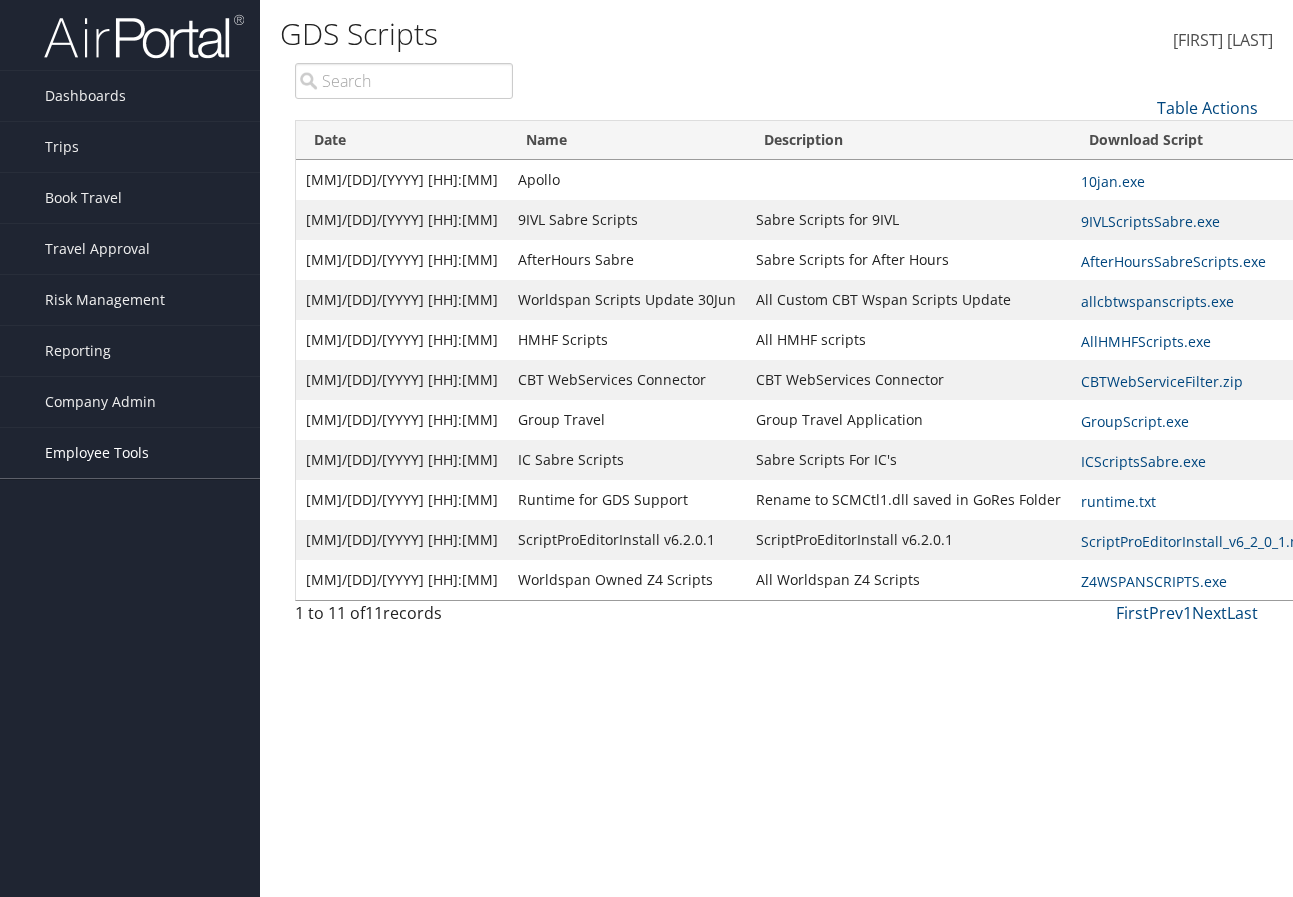 click on "Employee Tools" at bounding box center (97, 453) 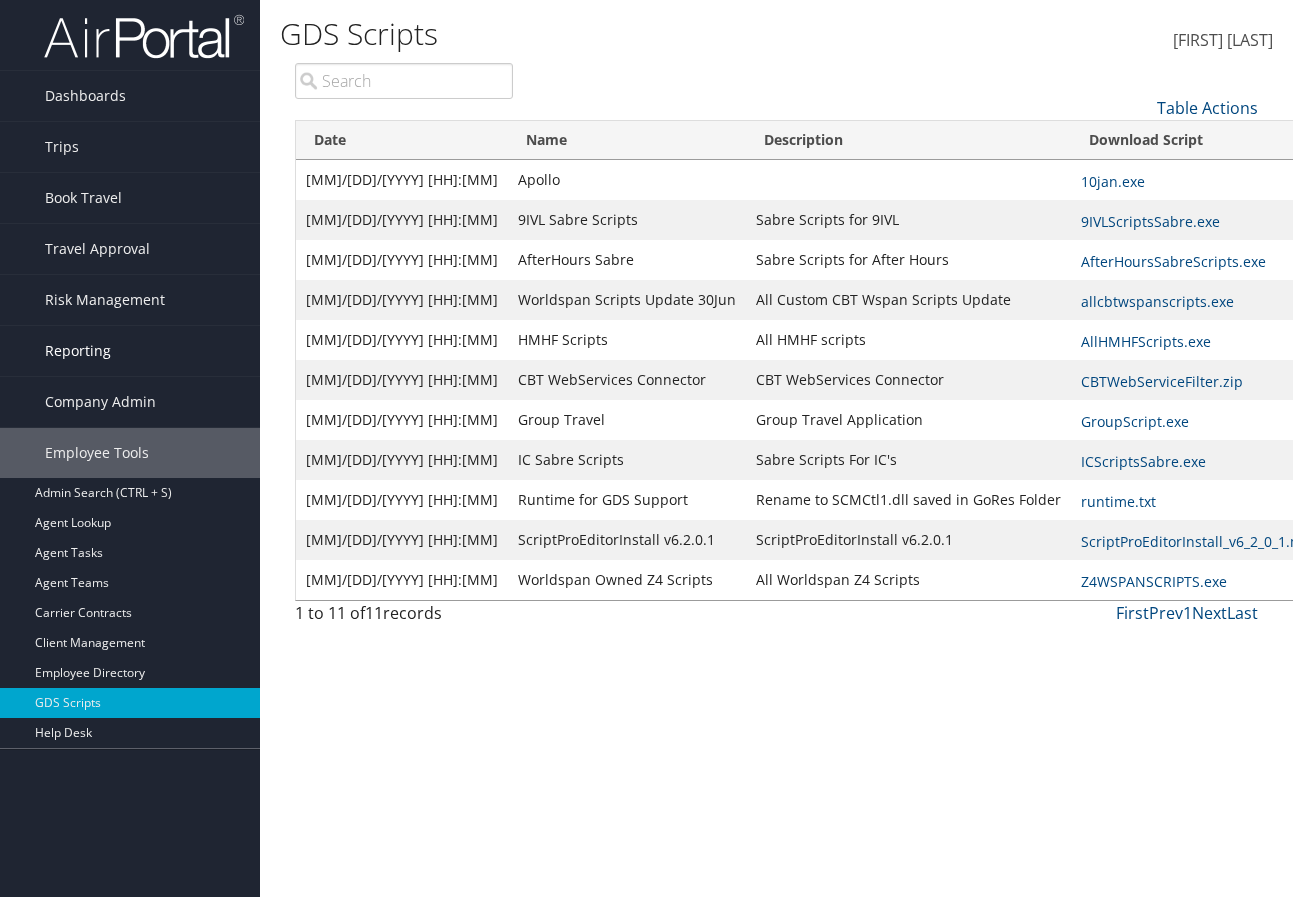 click on "Reporting" at bounding box center (78, 351) 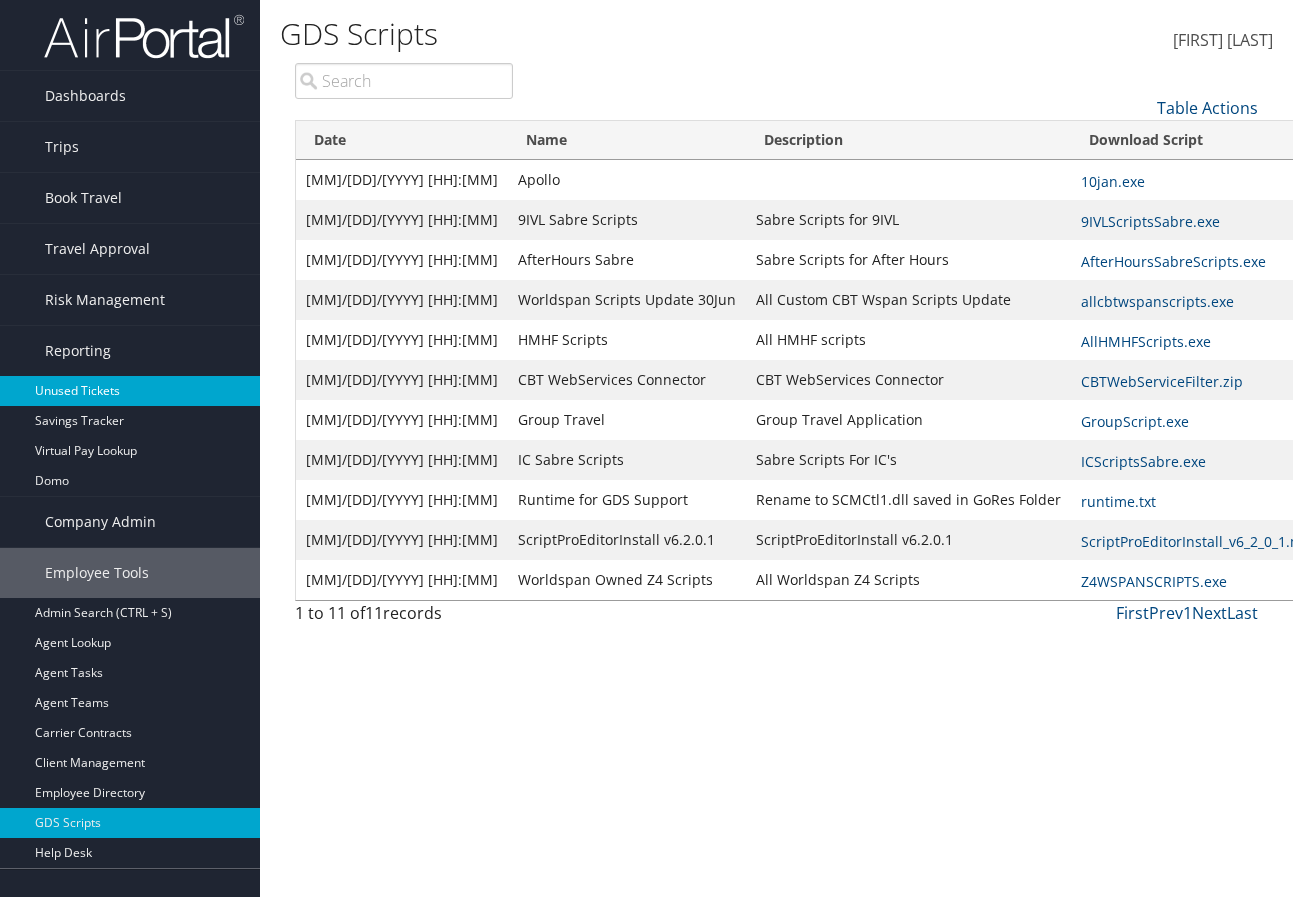 click on "Unused Tickets" at bounding box center (130, 391) 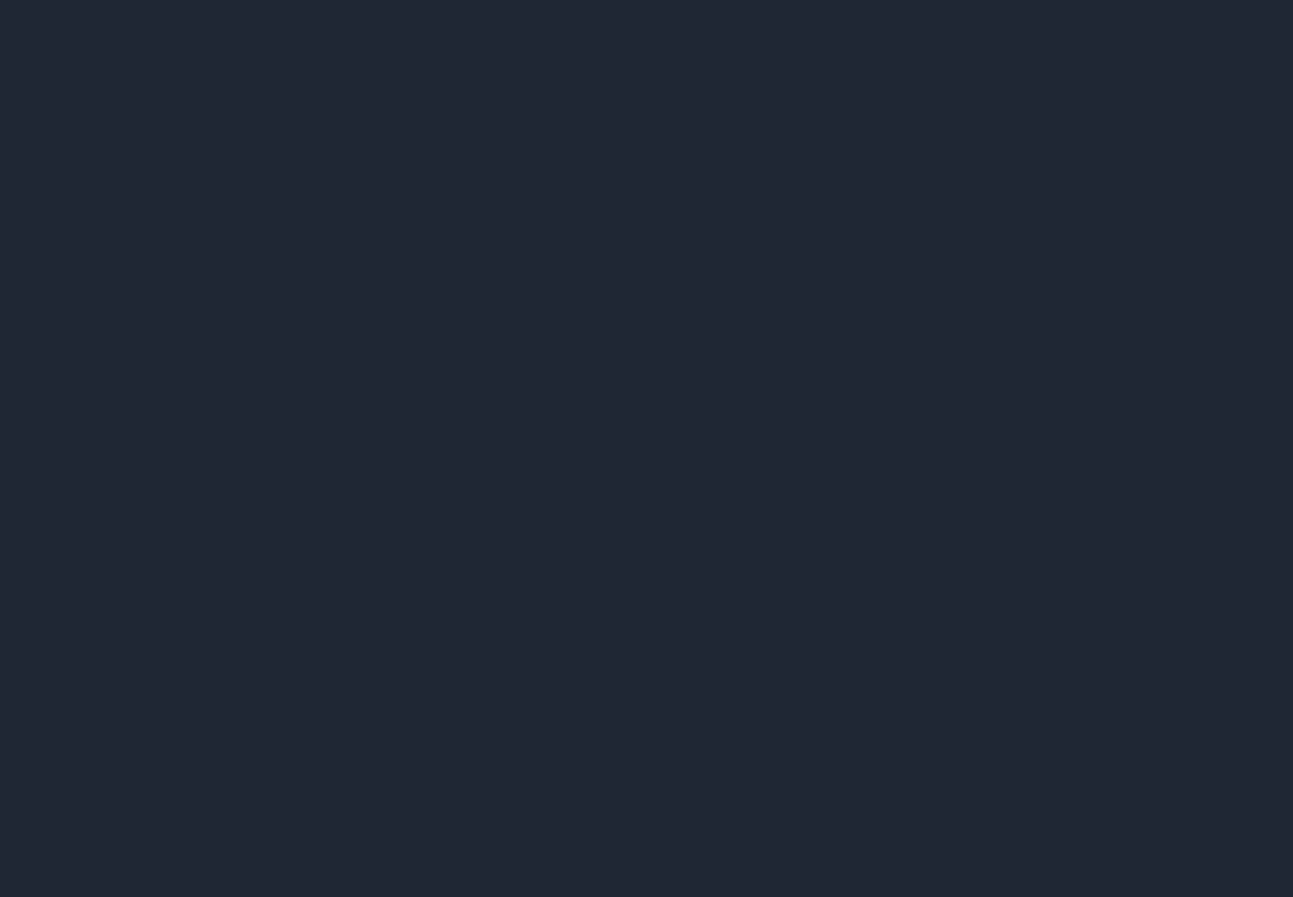 scroll, scrollTop: 0, scrollLeft: 0, axis: both 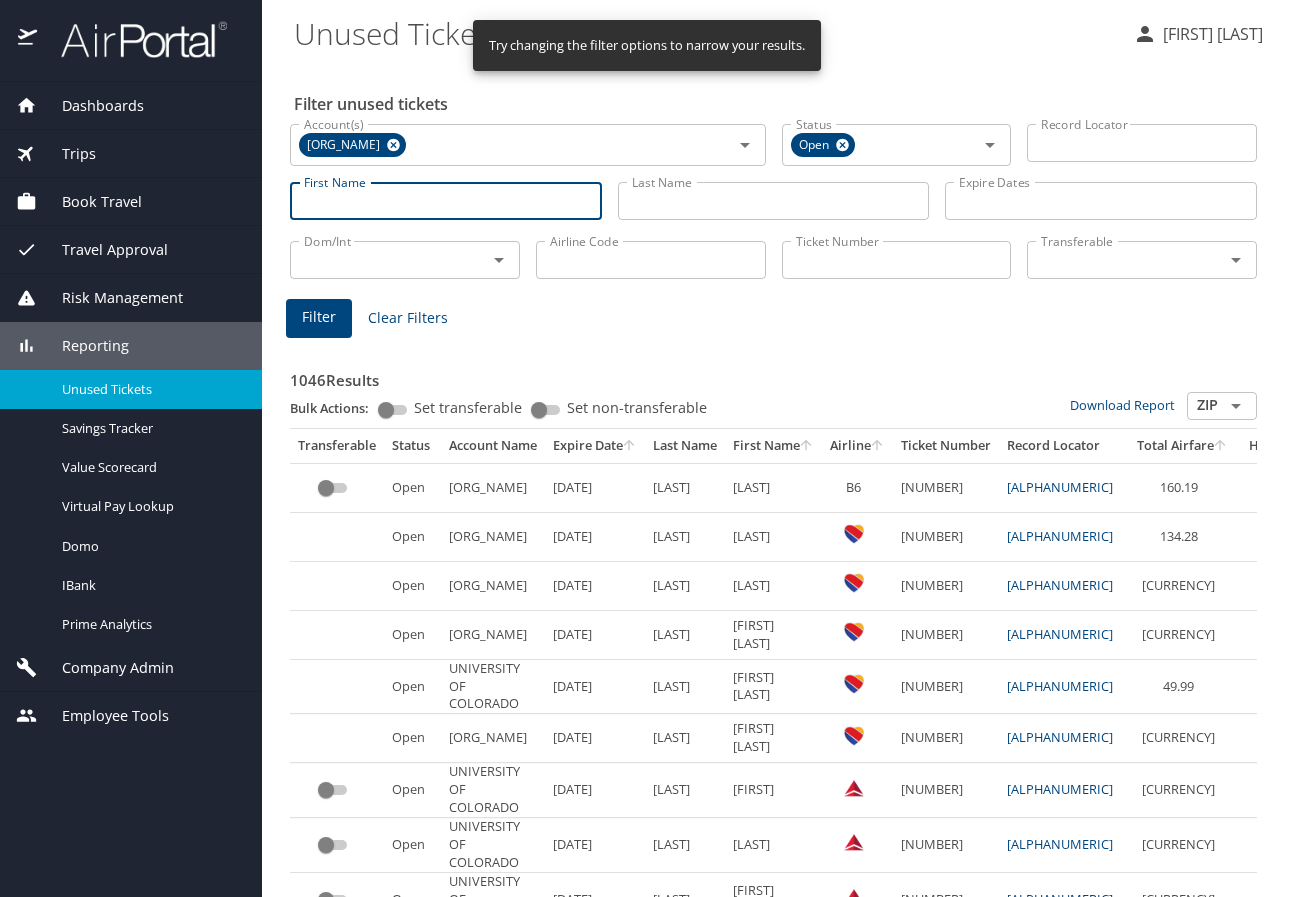 click on "First Name" at bounding box center [446, 201] 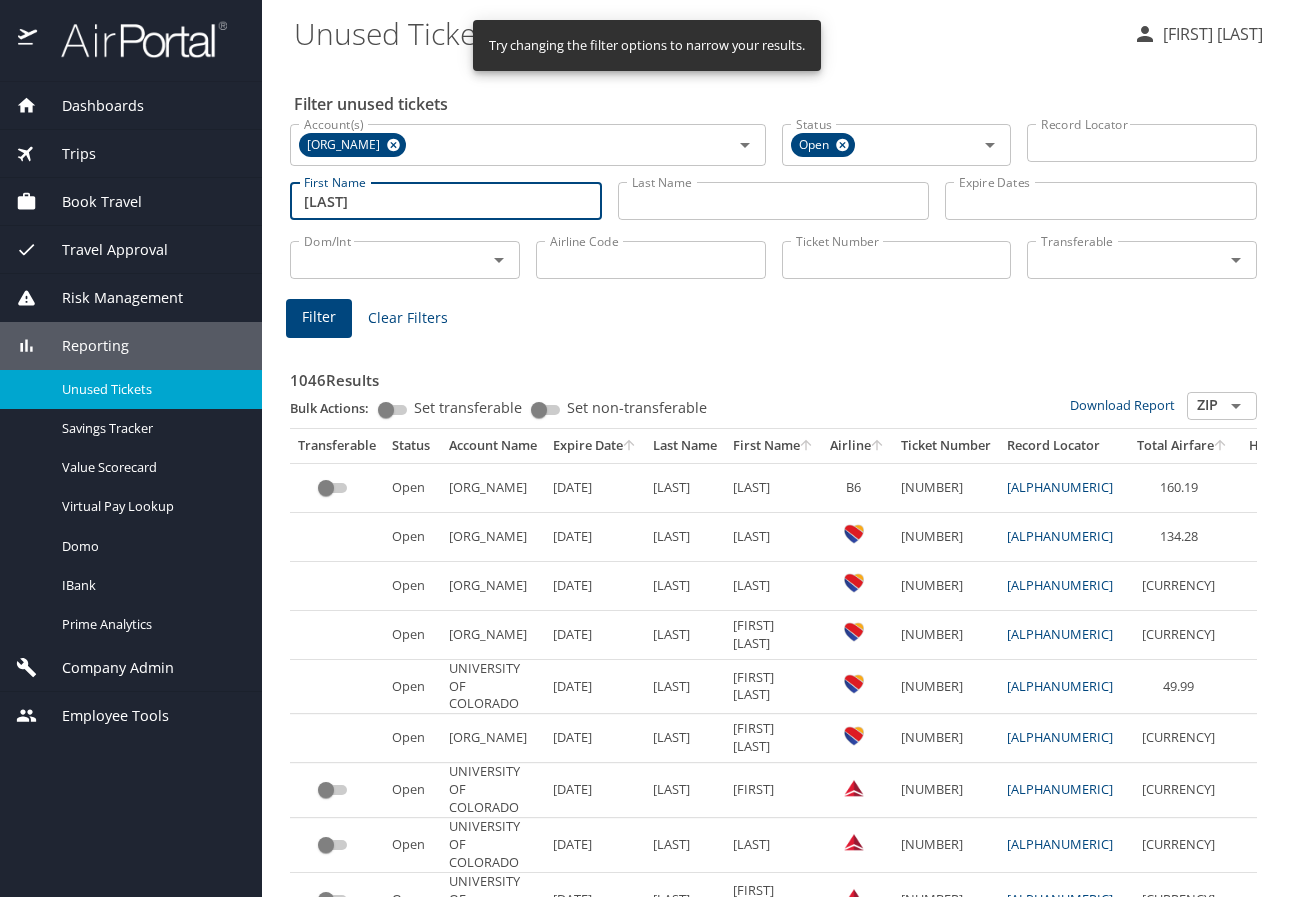 type on "[LAST]" 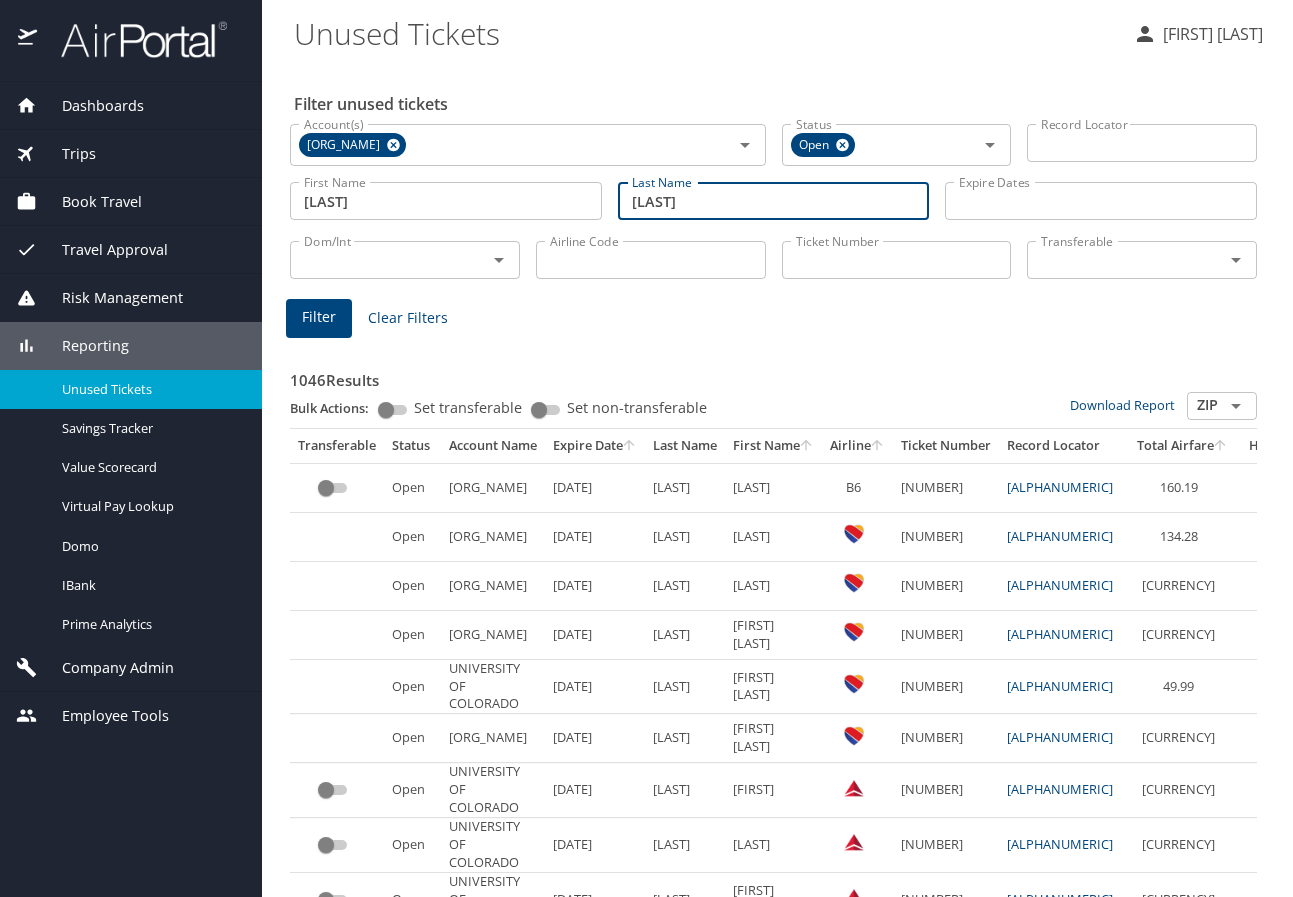 type on "[LAST]" 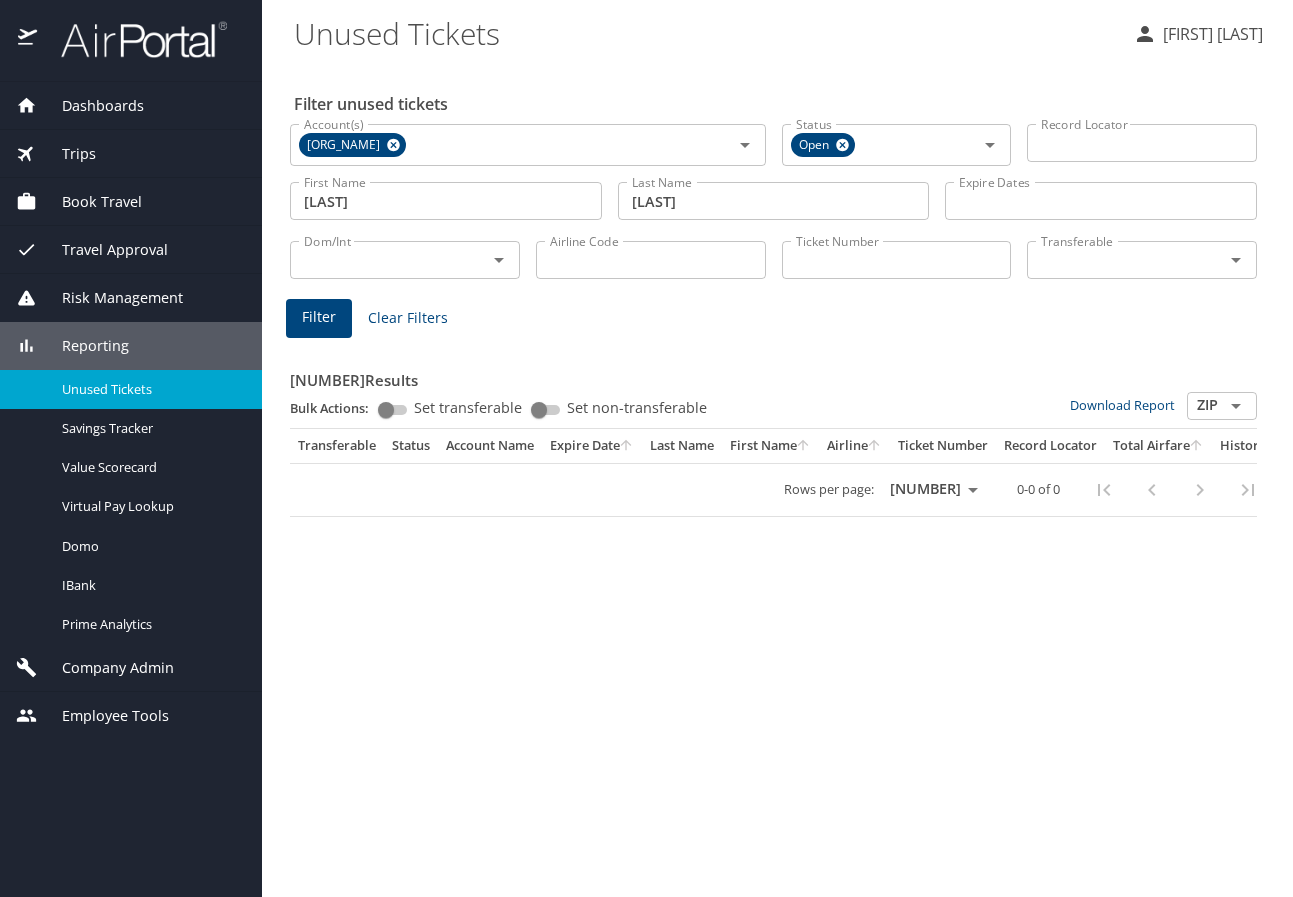 click on "[ACTION] [PERSONAL_INFO] [PERSONAL_INFO] [ORG_NAME] [ORG_NAME] [STATUS] [STATUS] [RECORD_LOCATOR] [RECORD_LOCATOR] [FIRST_NAME] [LAST_NAME] [LAST_NAME] [EXPIRE_DATES] [EXPIRE_DATES] [DOM_INT] [DOM_INT] [AIRLINE_CODE] [AIRLINE_CODE] [TICKET_NUMBER] [TICKET_NUMBER] [TRANSFERABLE] [TRANSFERABLE] [ACTION] [ACTION] [ACTION] [ACTION] [LAST_NAME] [FIRST_NAME] [AIRLINE] [TICKET_NUMBER] [RECORD_LOCATOR] [TOTAL_AIRFARE] [HISTORY] [ROWS_PER_PAGE] [NUMBER] [NUMBER] [NUMBER] [NUMBER]-[NUMBER] of [NUMBER]" at bounding box center (777, 480) 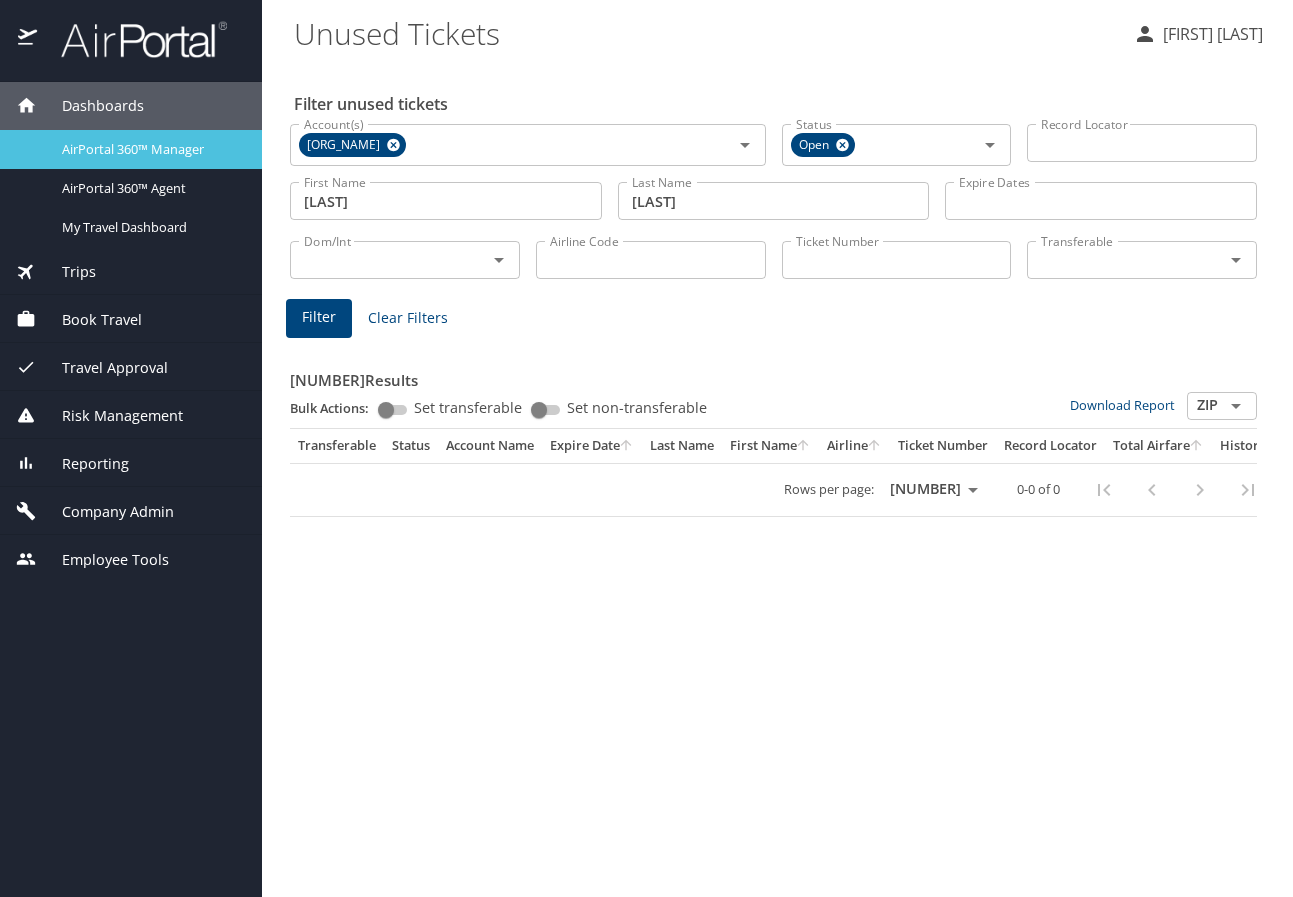 click on "AirPortal 360™ Manager" at bounding box center [131, 149] 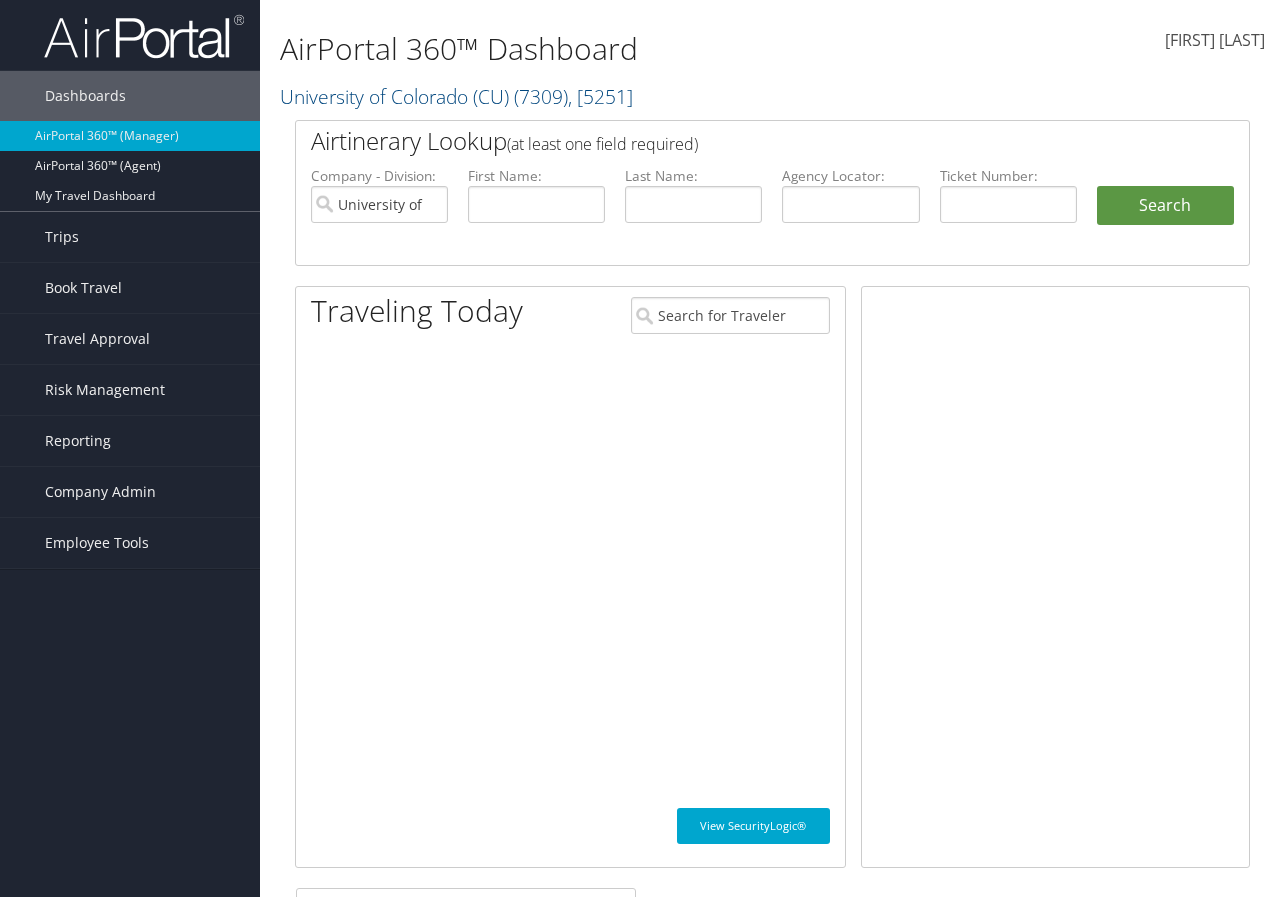 scroll, scrollTop: 0, scrollLeft: 0, axis: both 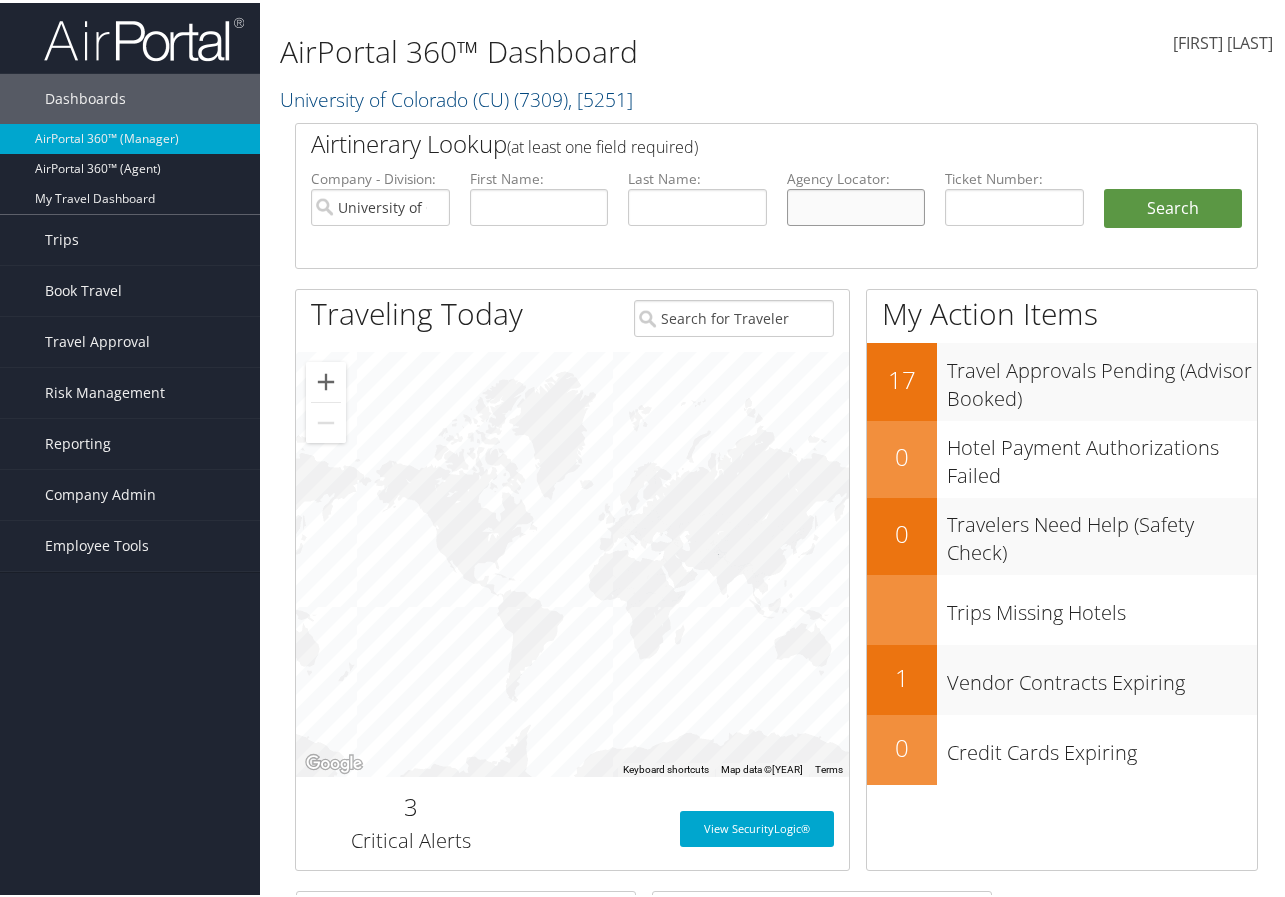 click at bounding box center (856, 204) 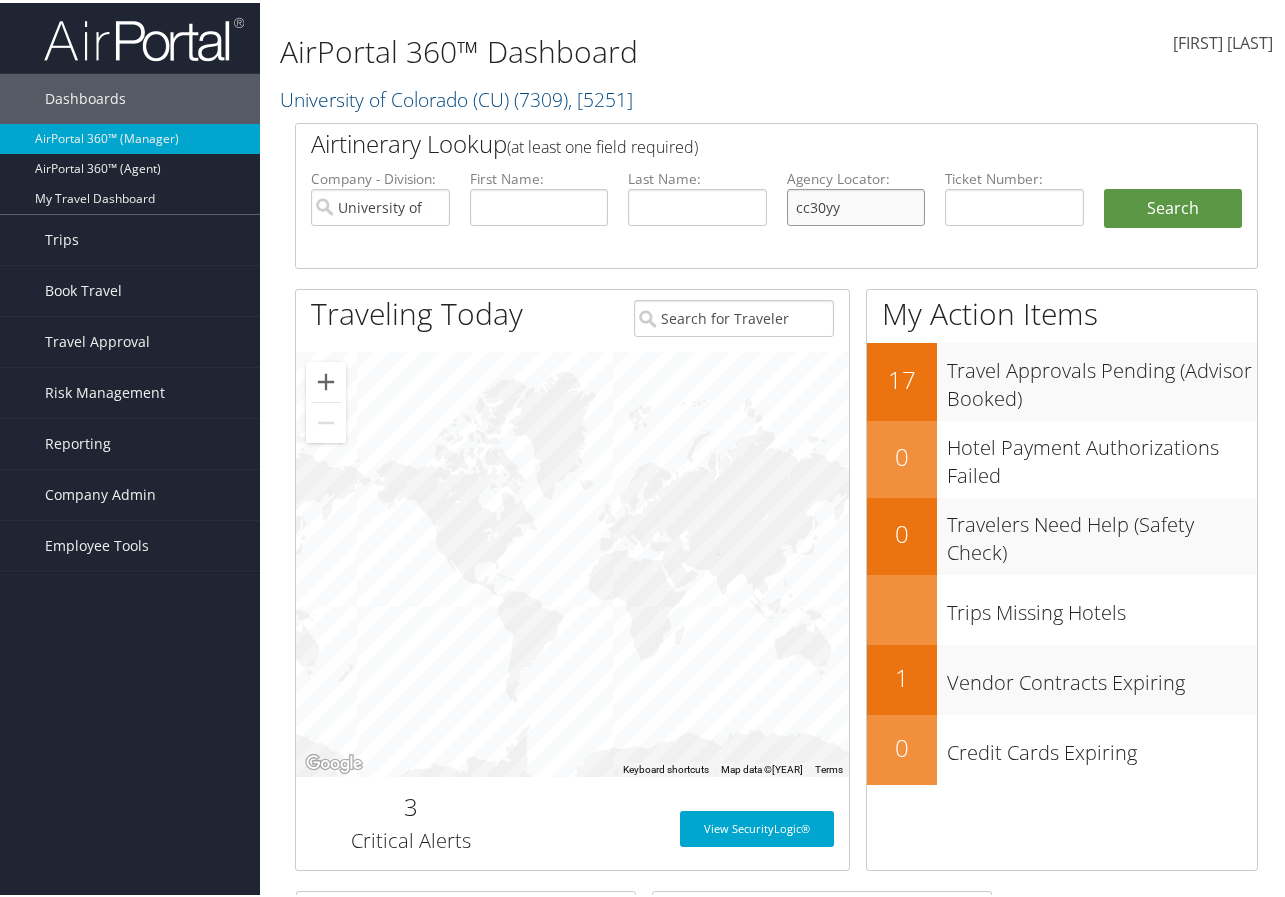 type on "cc30yy" 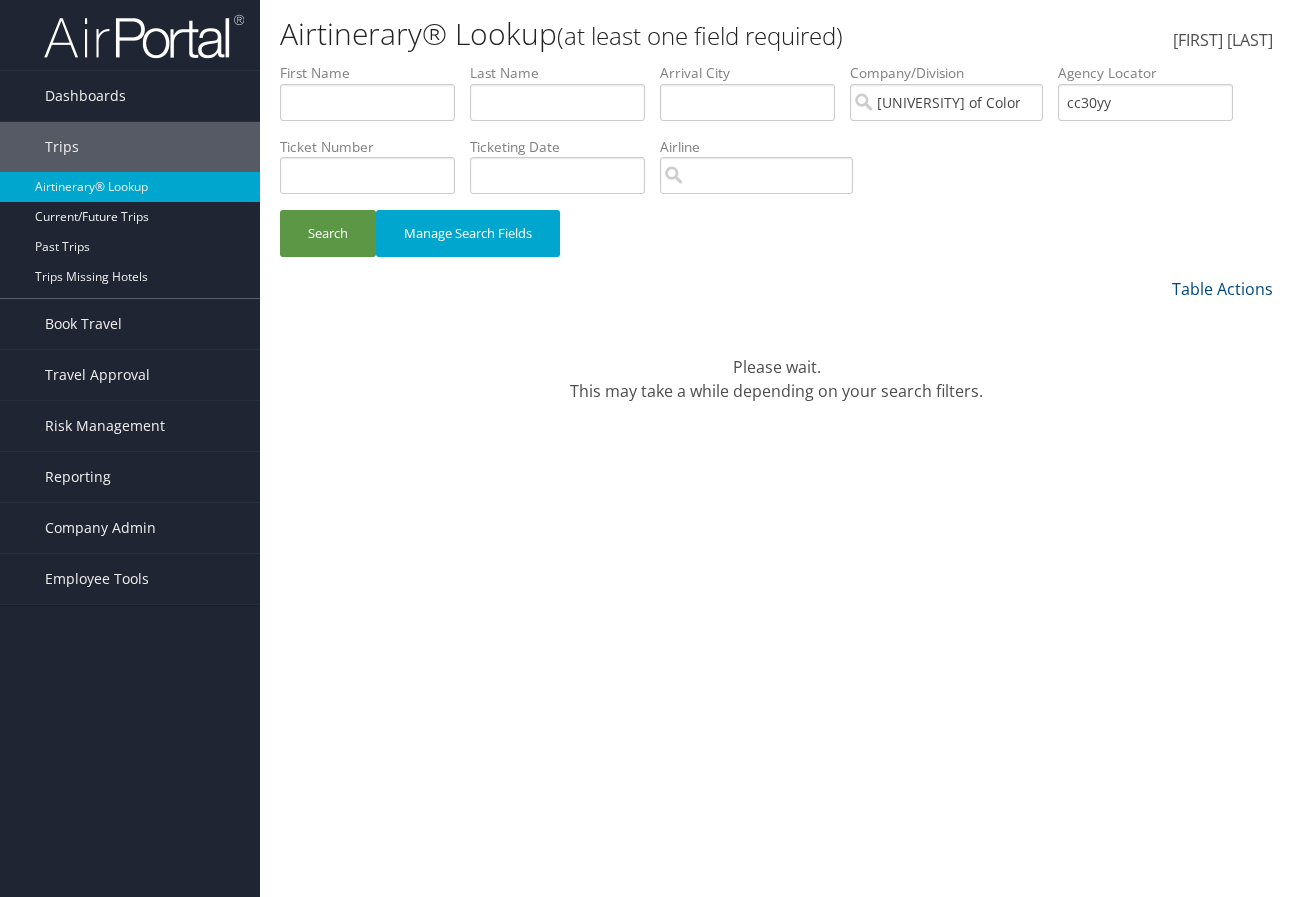 scroll, scrollTop: 0, scrollLeft: 0, axis: both 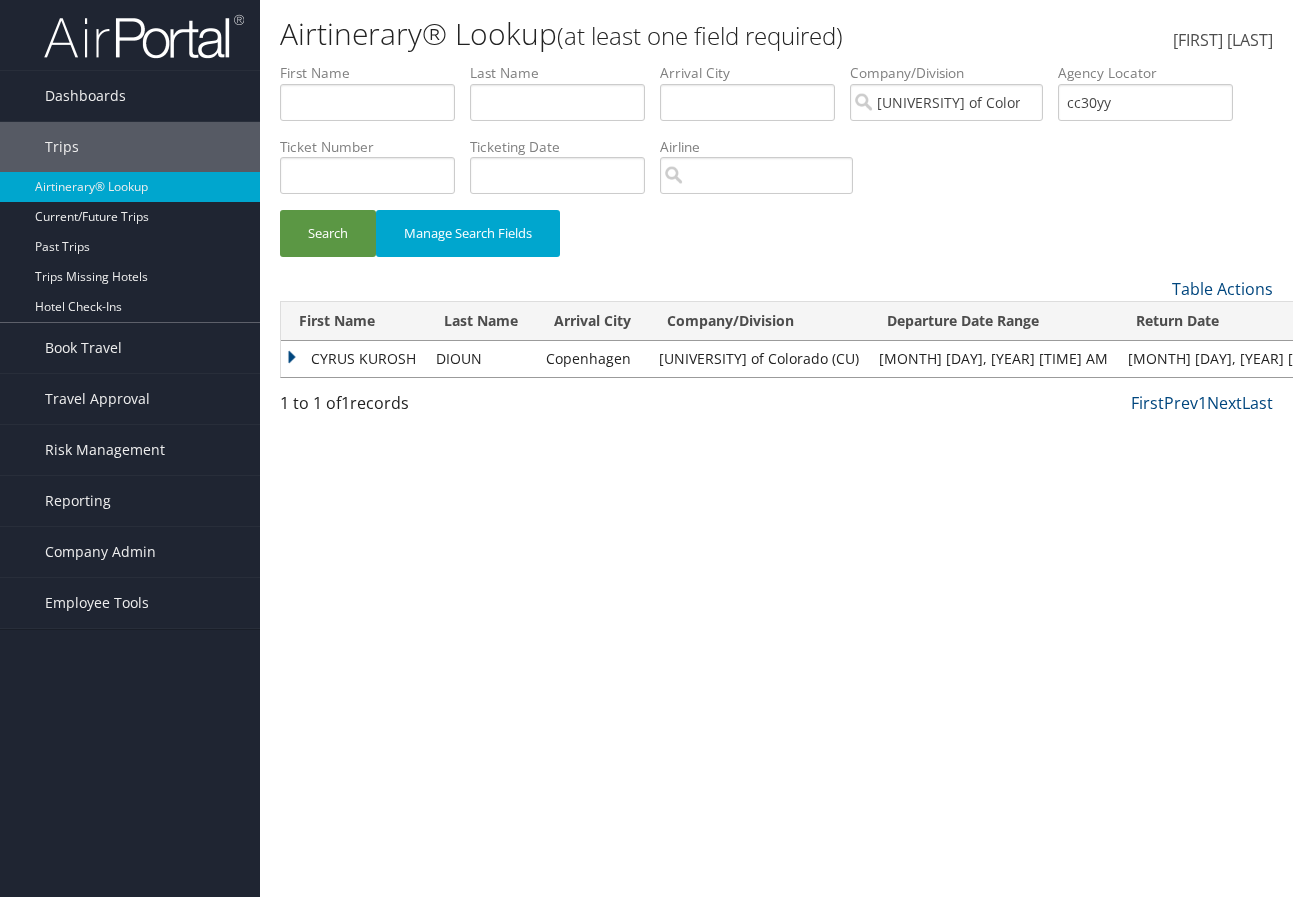 click on "CYRUS KUROSH" at bounding box center (353, 359) 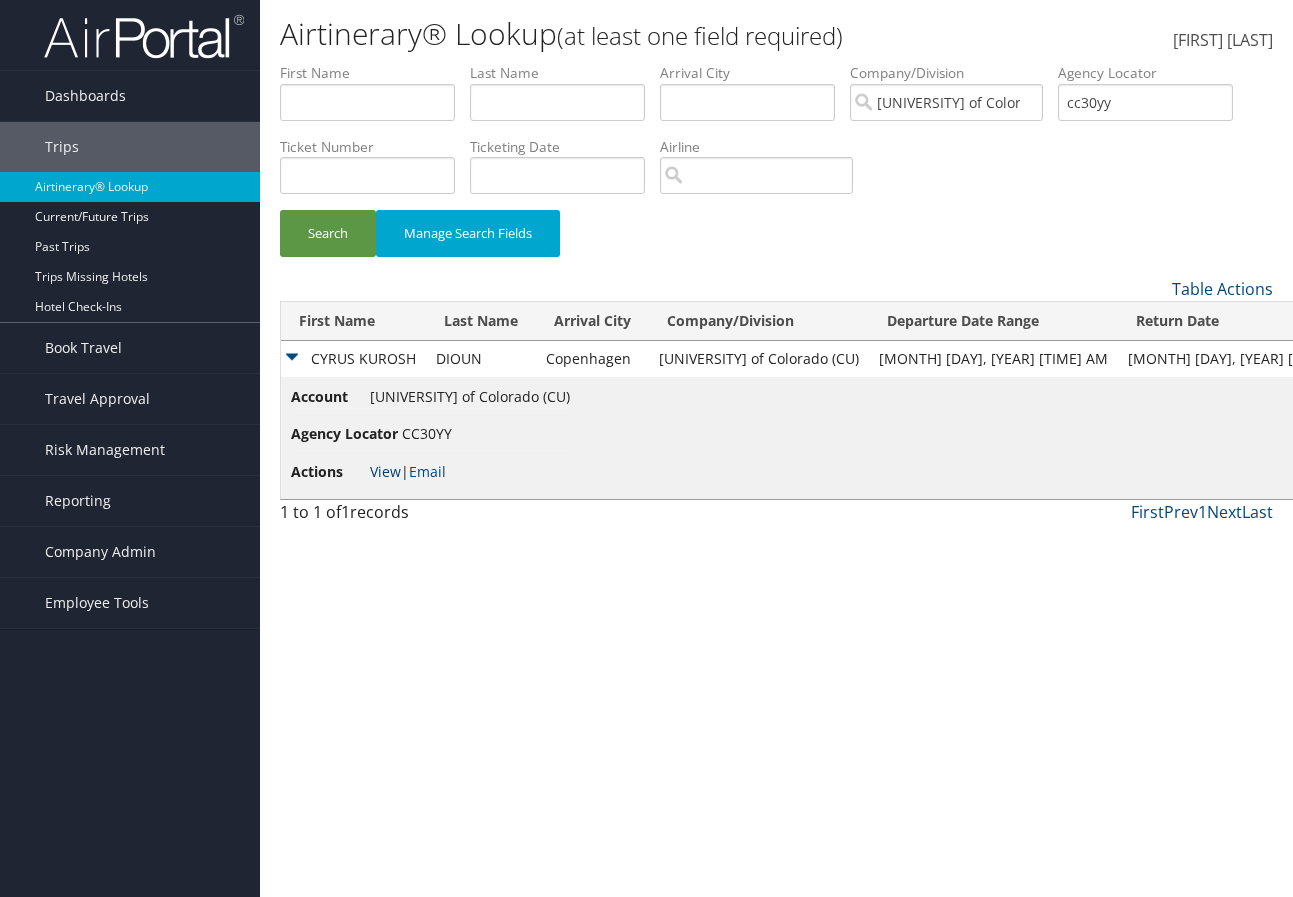 click on "View" at bounding box center [385, 471] 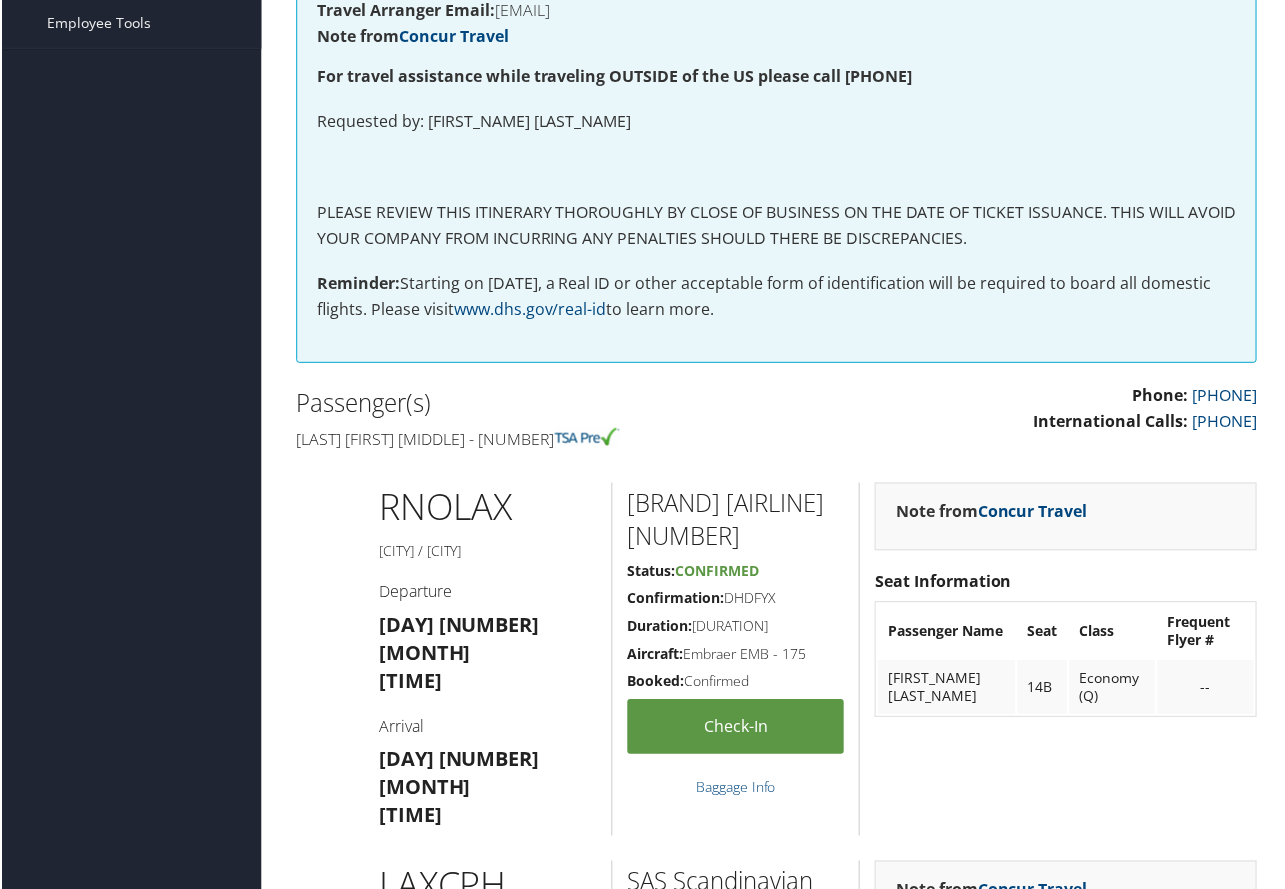 scroll, scrollTop: 100, scrollLeft: 0, axis: vertical 